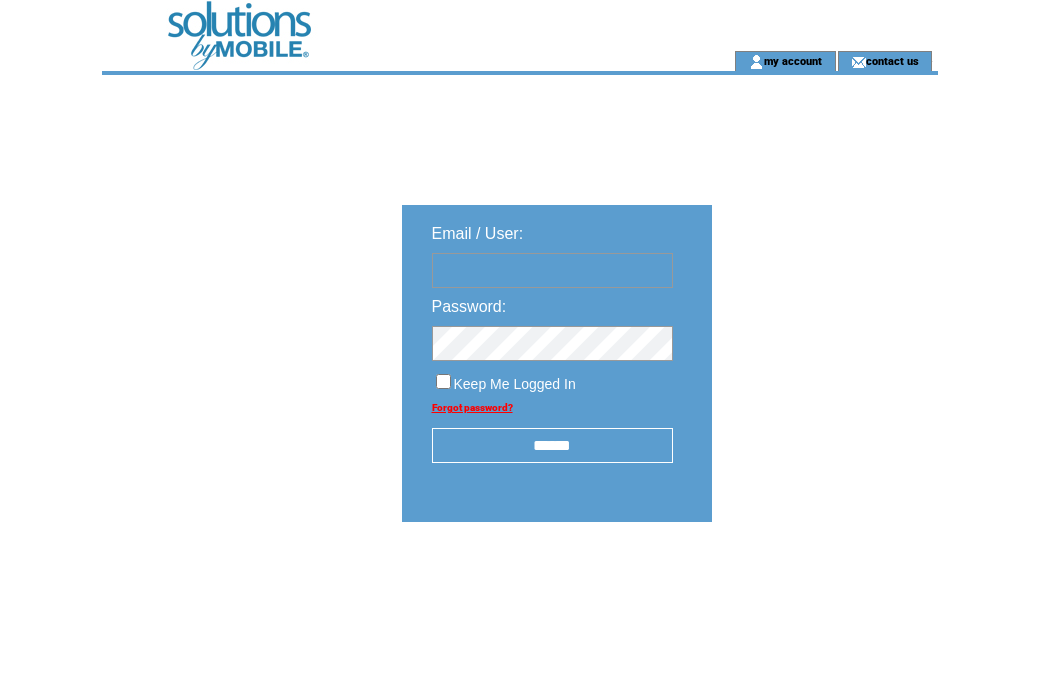 scroll, scrollTop: 0, scrollLeft: 0, axis: both 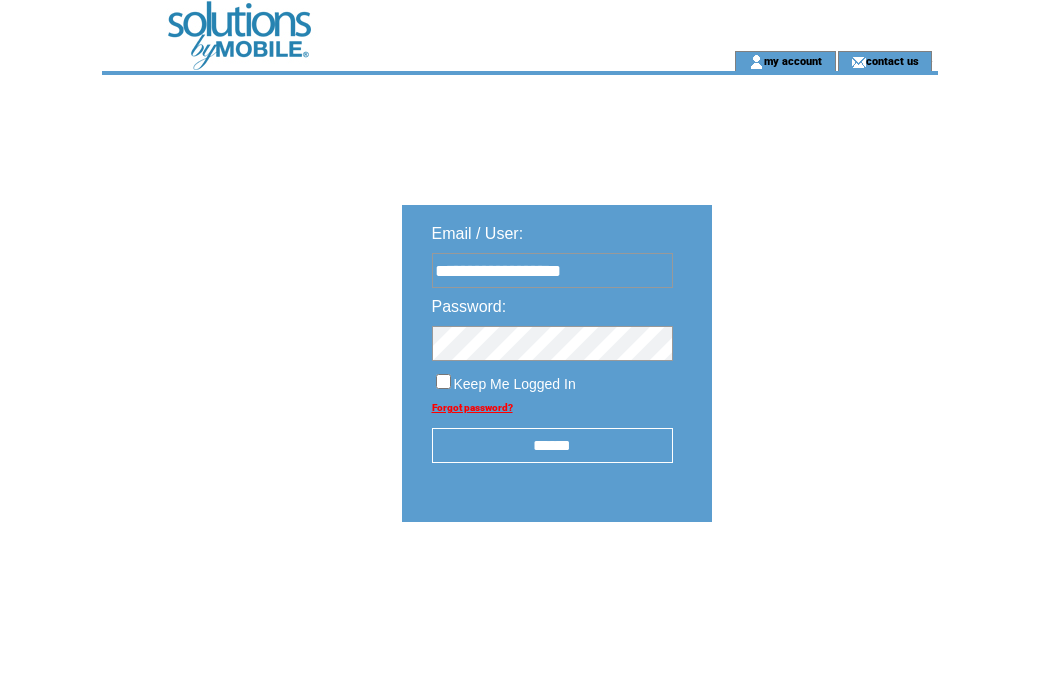 type on "**********" 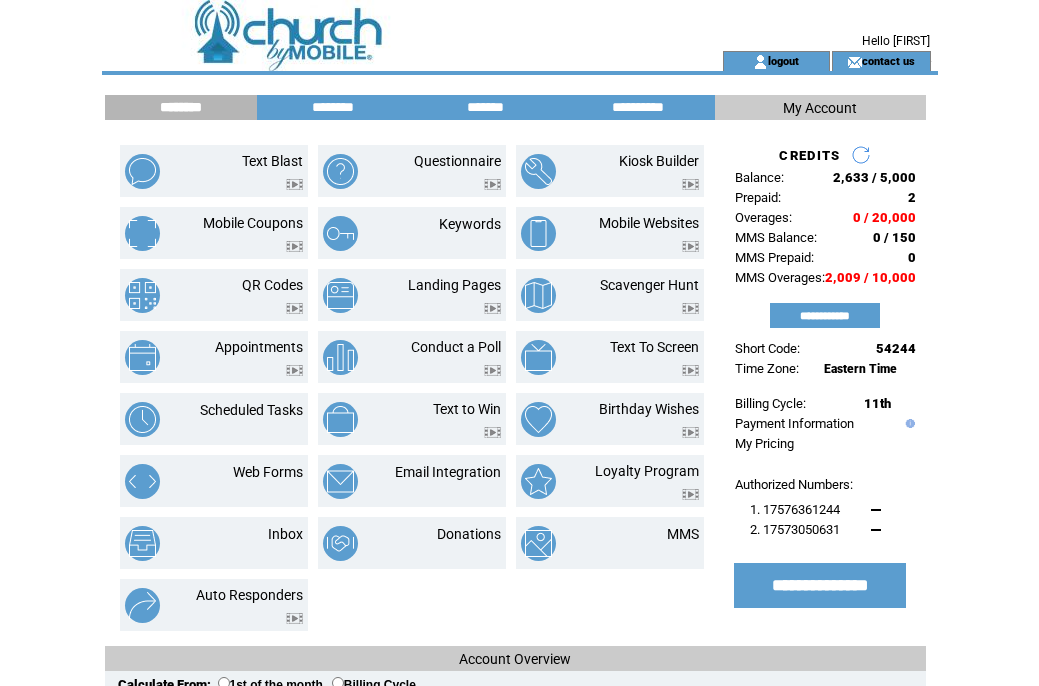 scroll, scrollTop: 0, scrollLeft: 0, axis: both 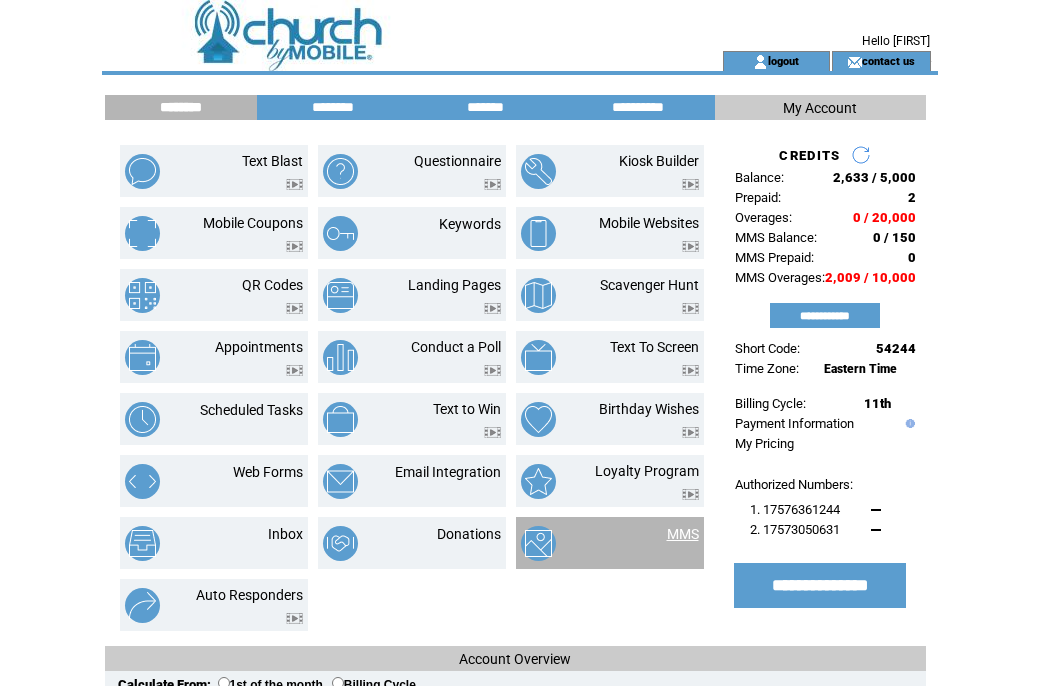 click on "MMS" at bounding box center (683, 534) 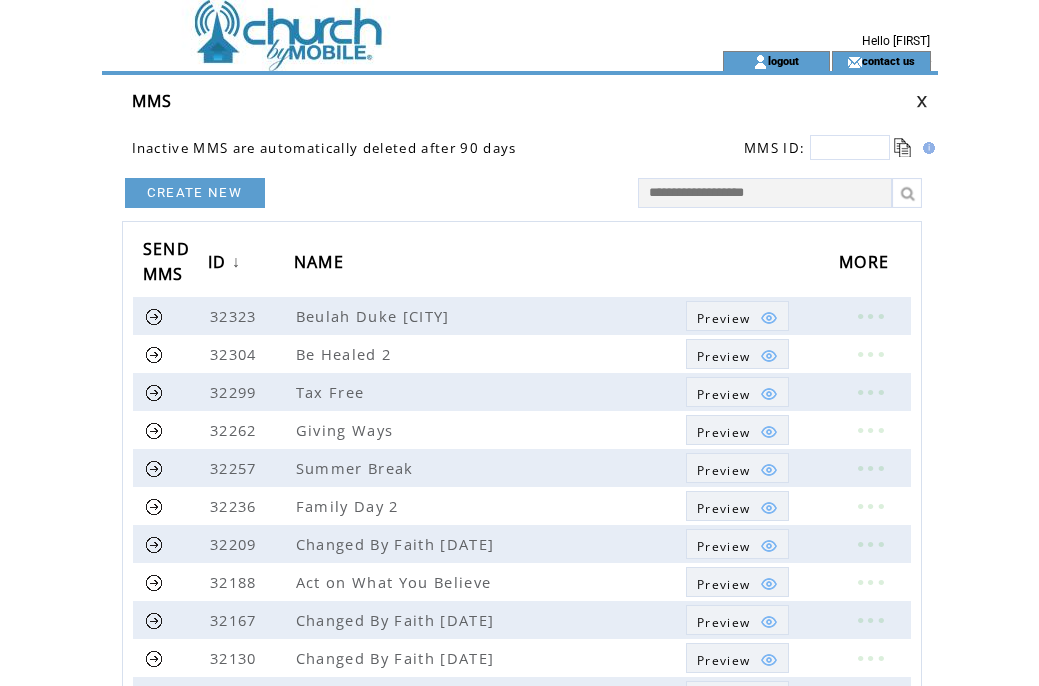 scroll, scrollTop: 0, scrollLeft: 0, axis: both 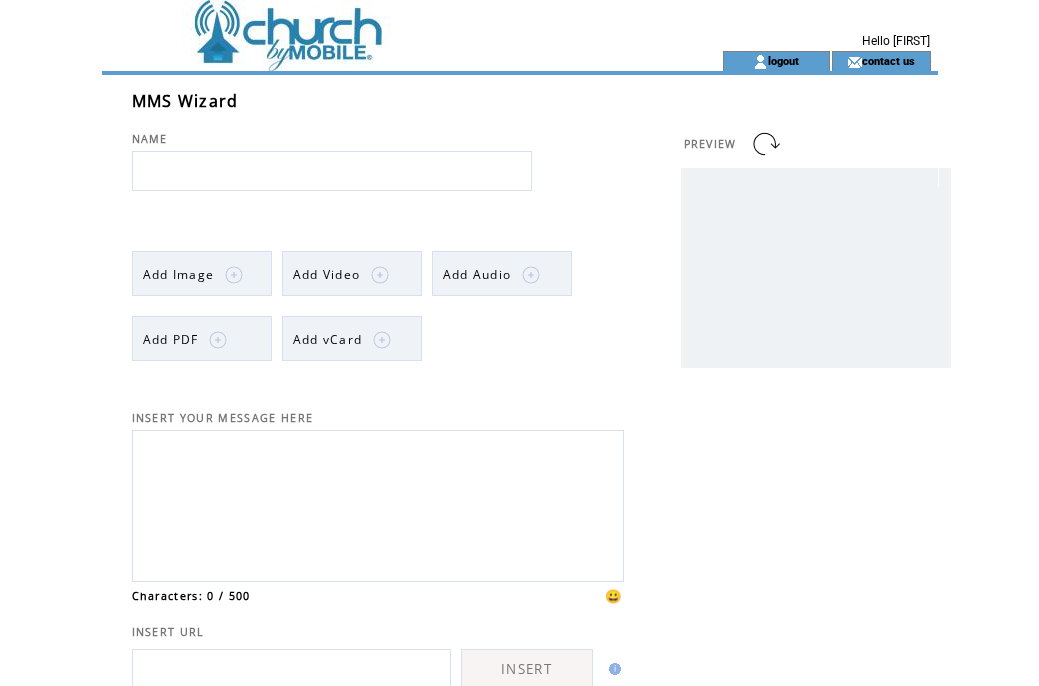 click on "Add Image" at bounding box center [179, 274] 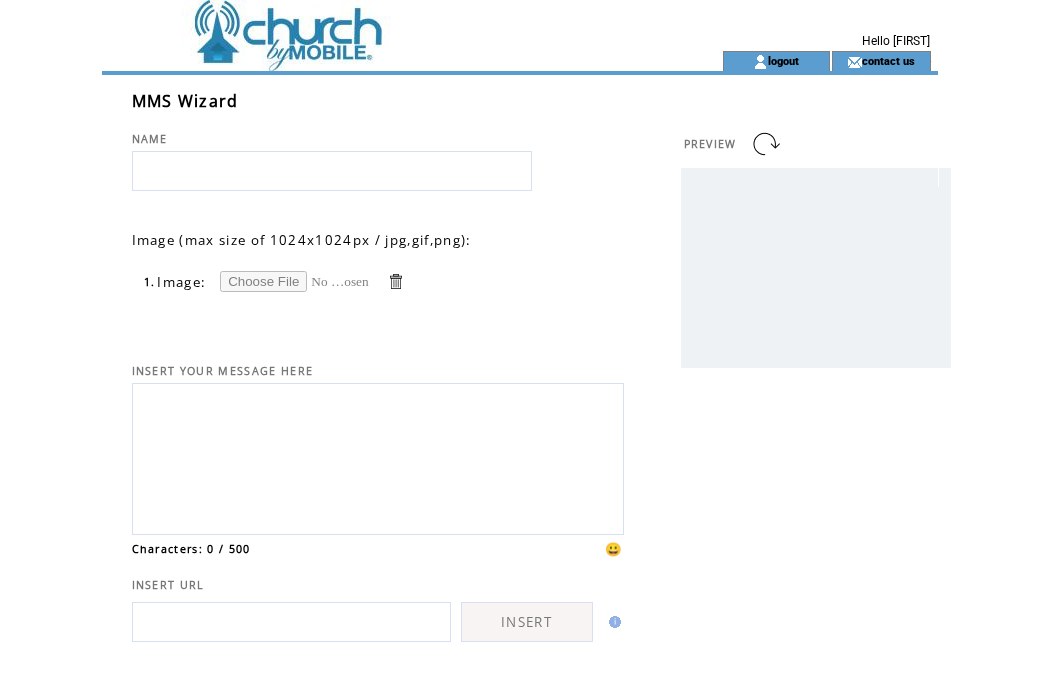 scroll, scrollTop: 0, scrollLeft: 0, axis: both 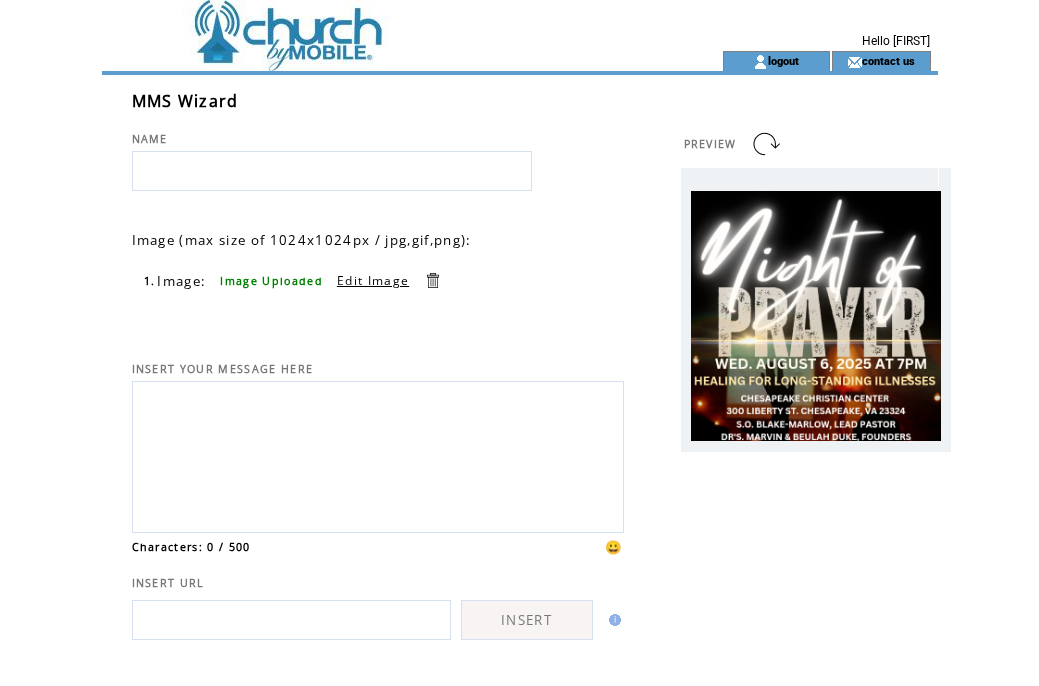 click at bounding box center (332, 171) 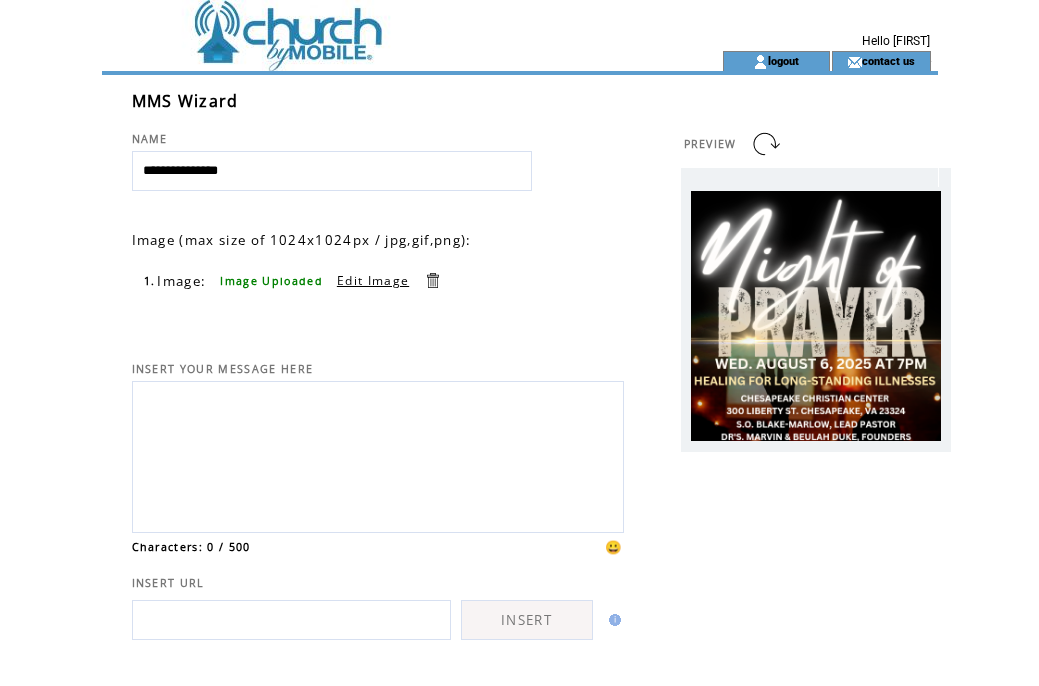 type on "**********" 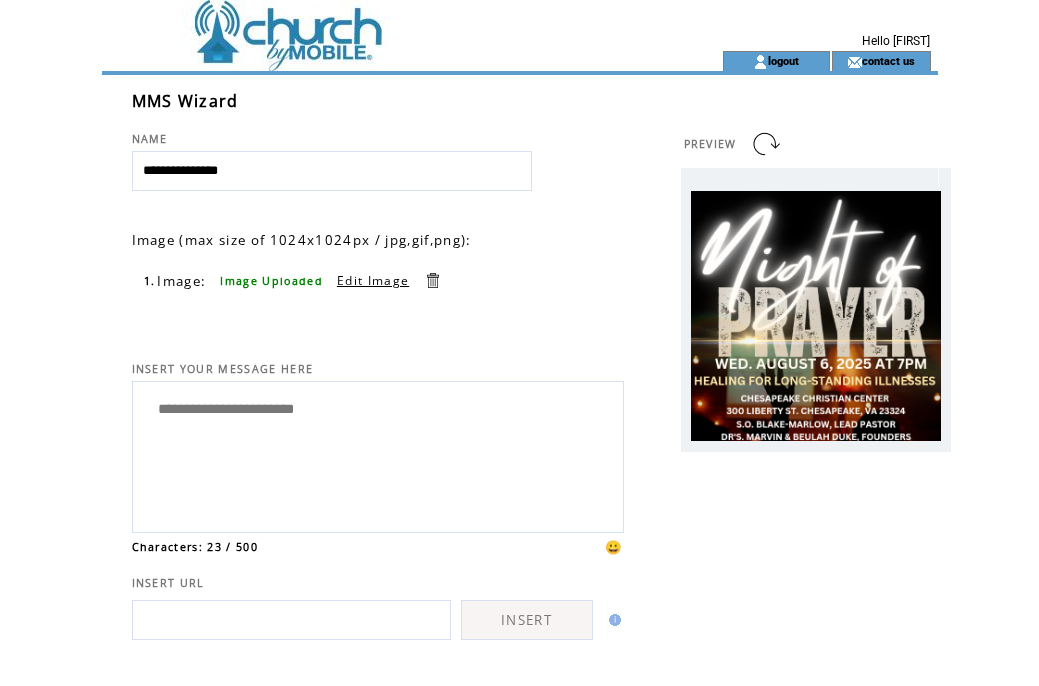 click on "**********" at bounding box center (378, 454) 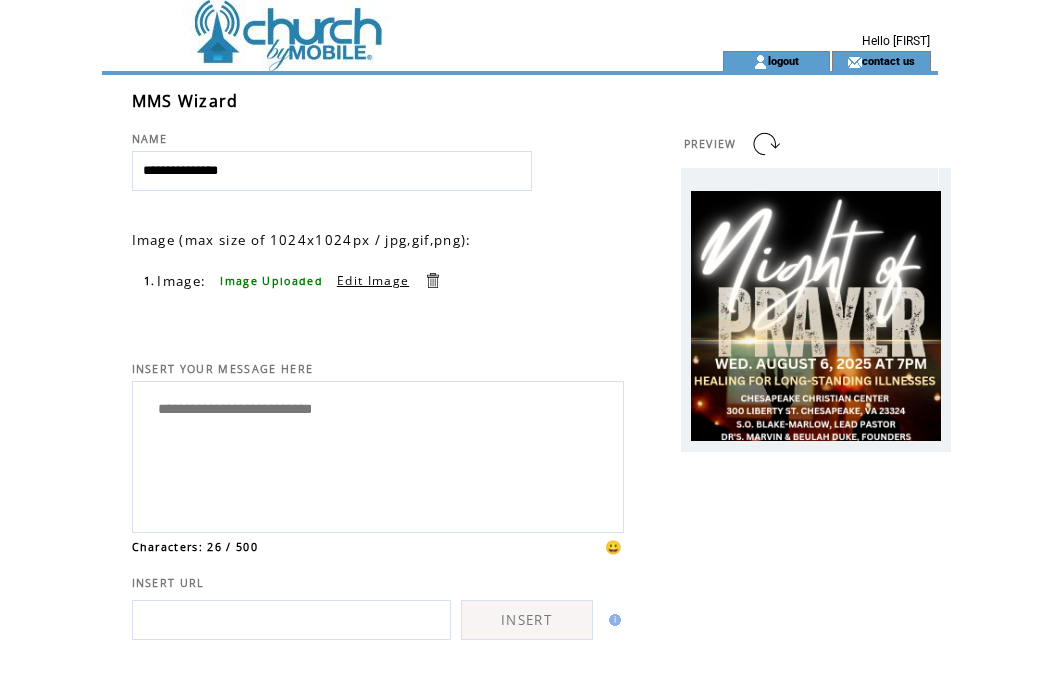 click on "**********" at bounding box center [378, 454] 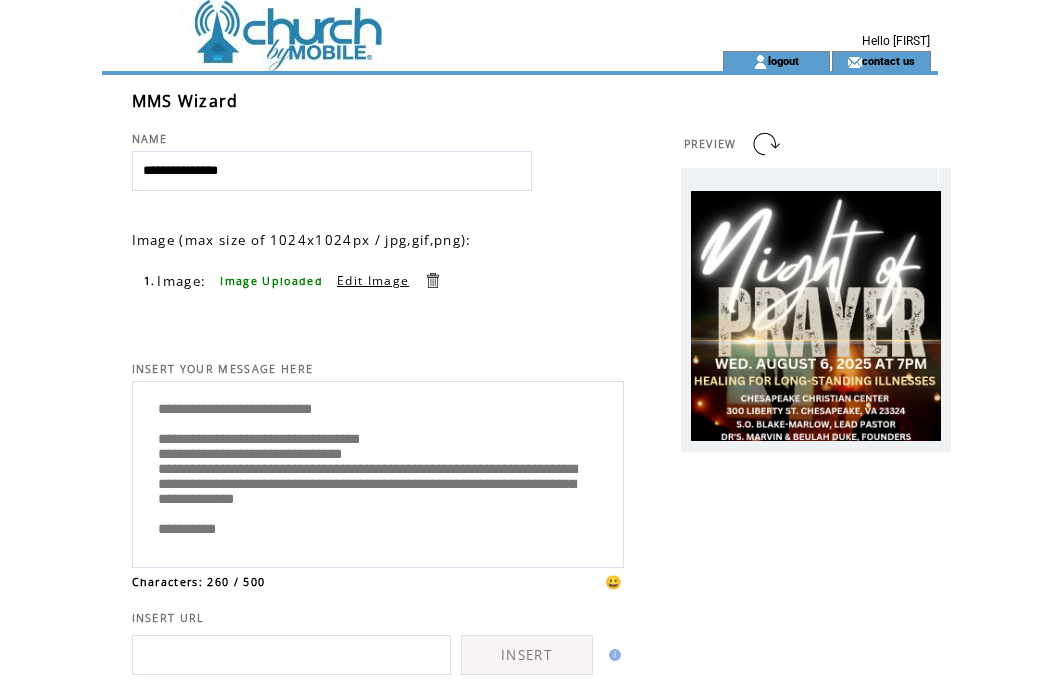 scroll, scrollTop: 40, scrollLeft: 0, axis: vertical 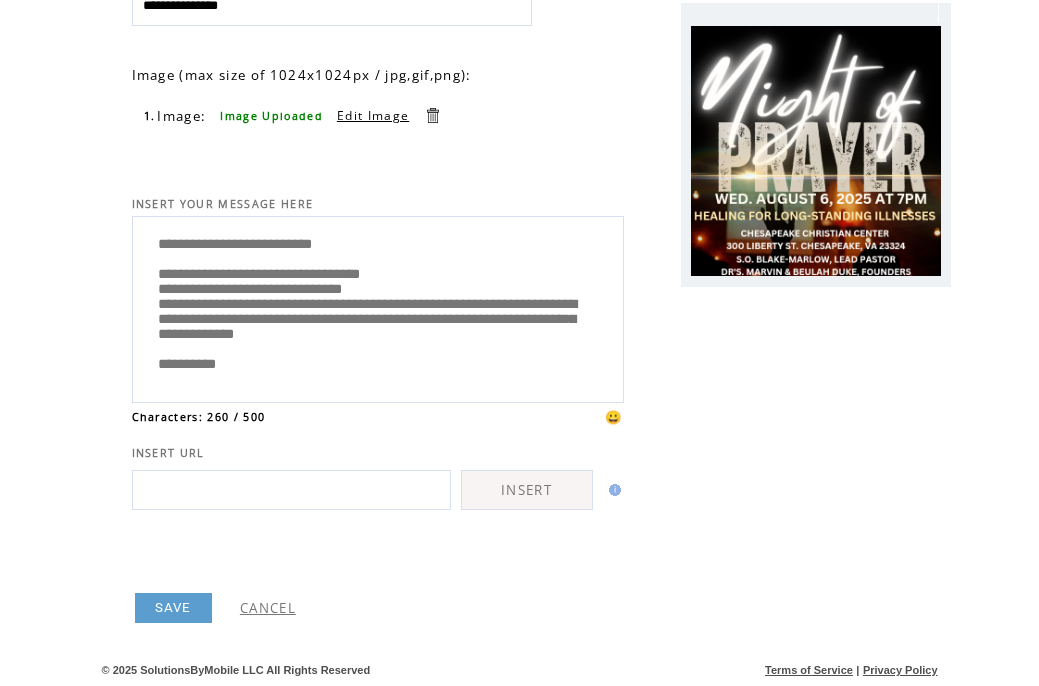 type on "**********" 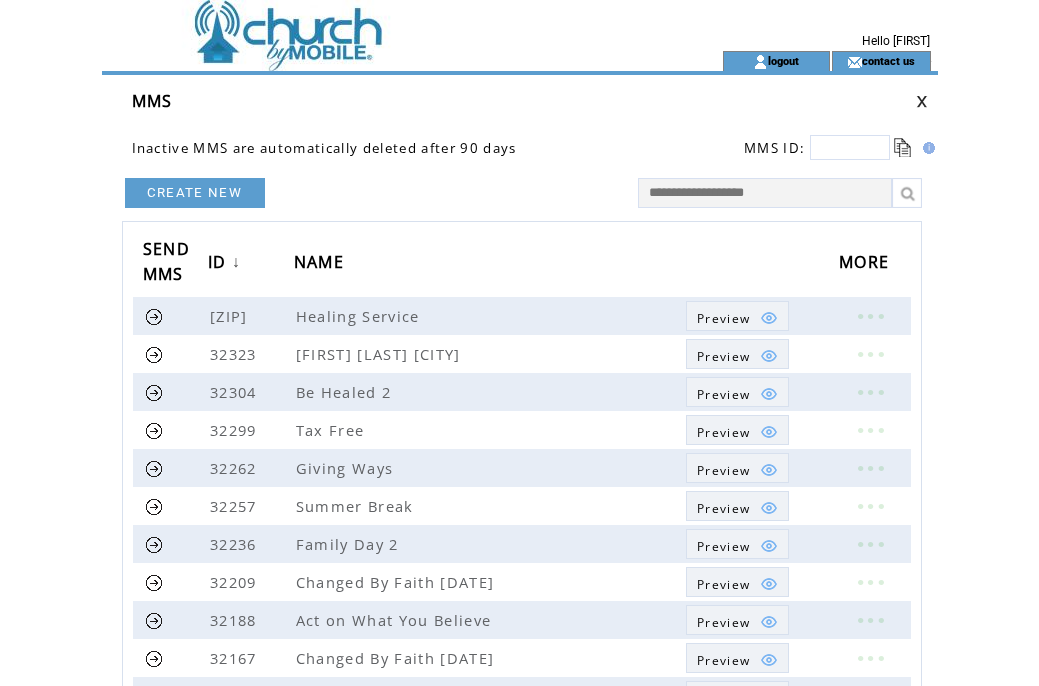 scroll, scrollTop: 0, scrollLeft: 0, axis: both 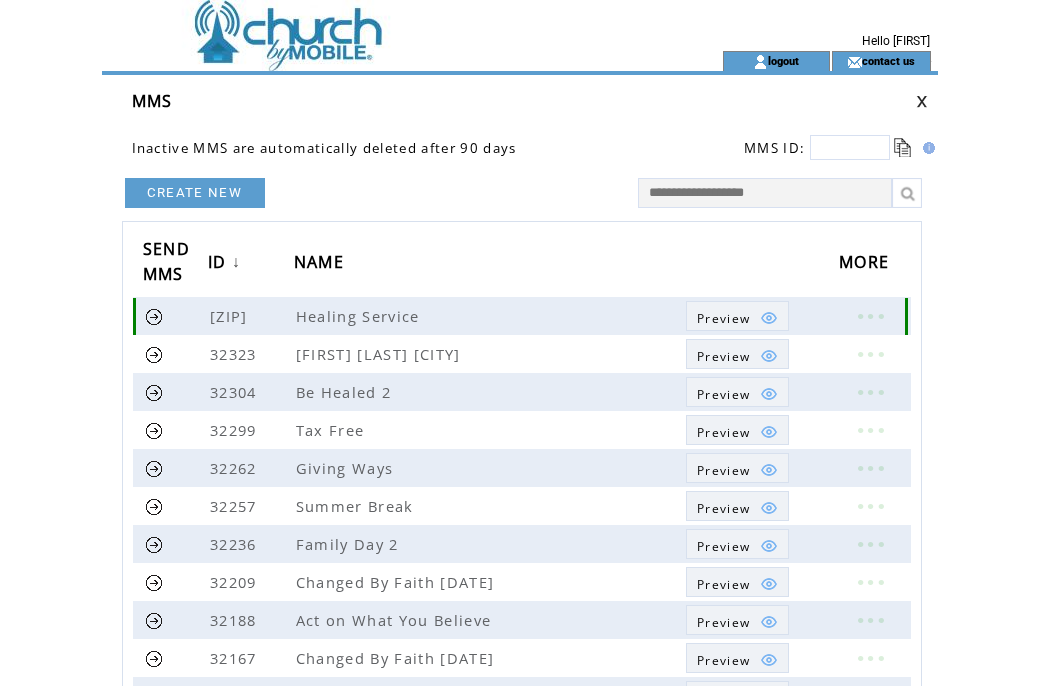 click at bounding box center (154, 316) 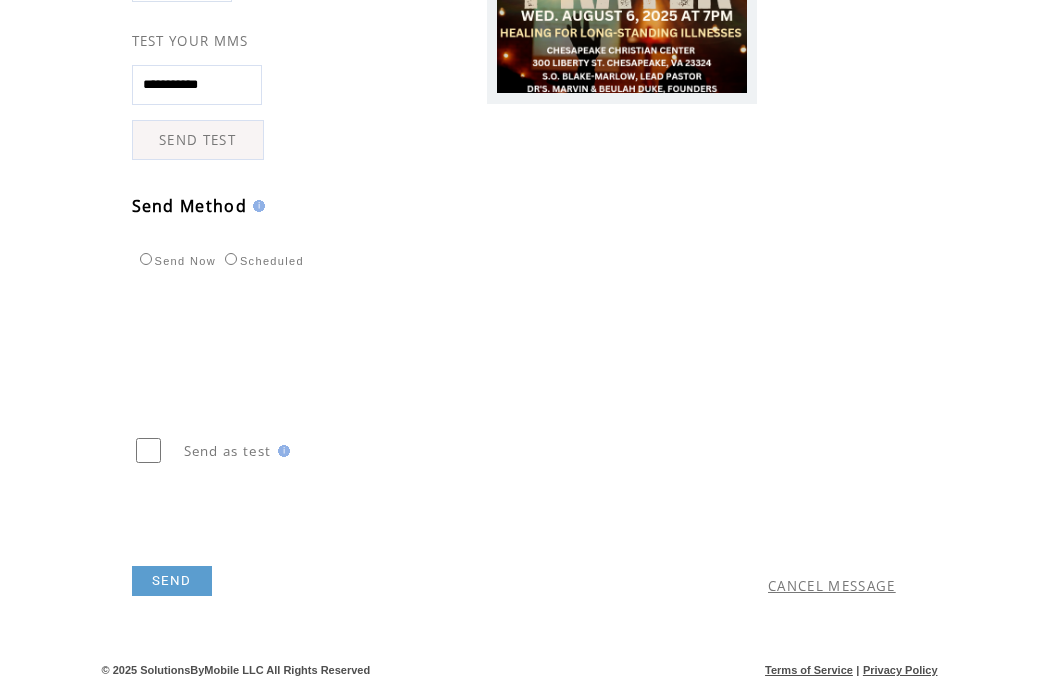 scroll, scrollTop: 536, scrollLeft: 0, axis: vertical 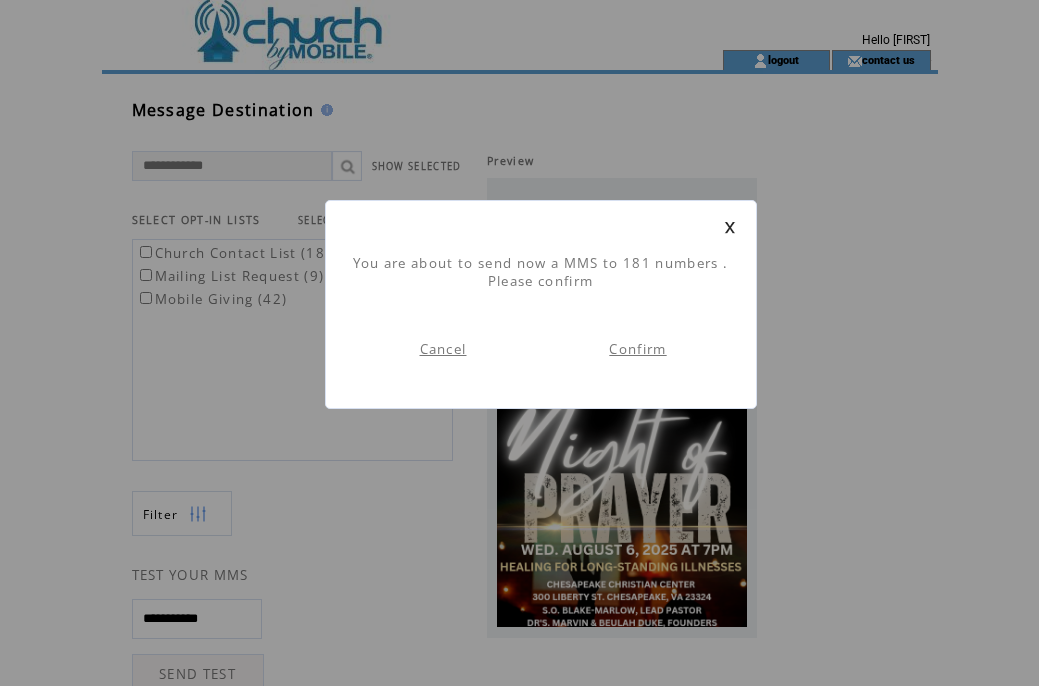 click on "Confirm" at bounding box center (637, 349) 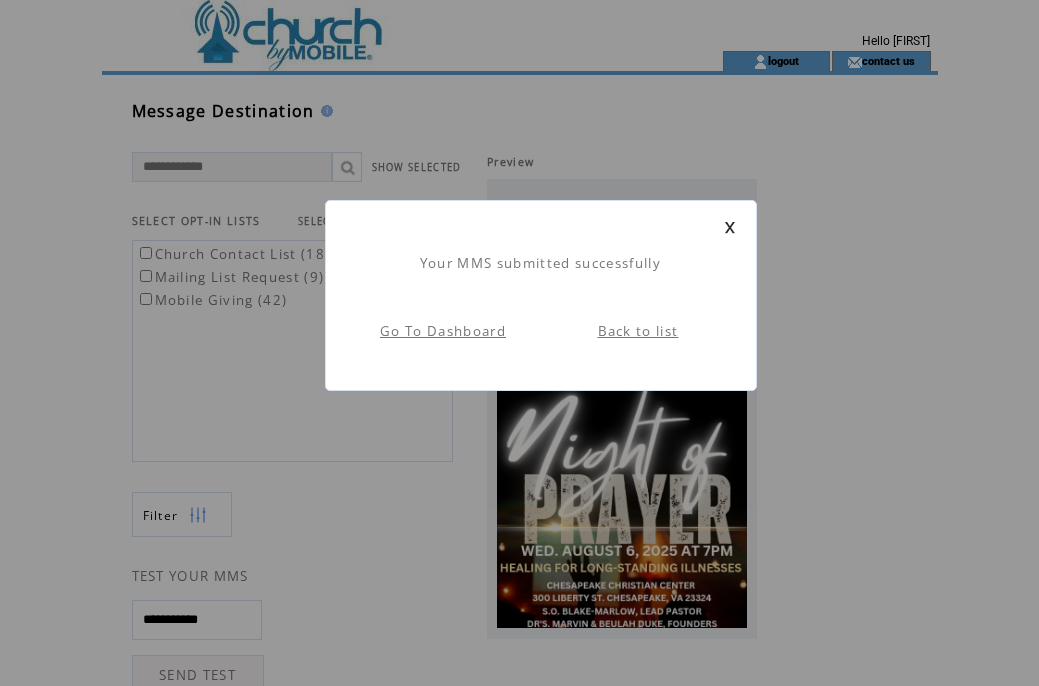 scroll, scrollTop: 1, scrollLeft: 0, axis: vertical 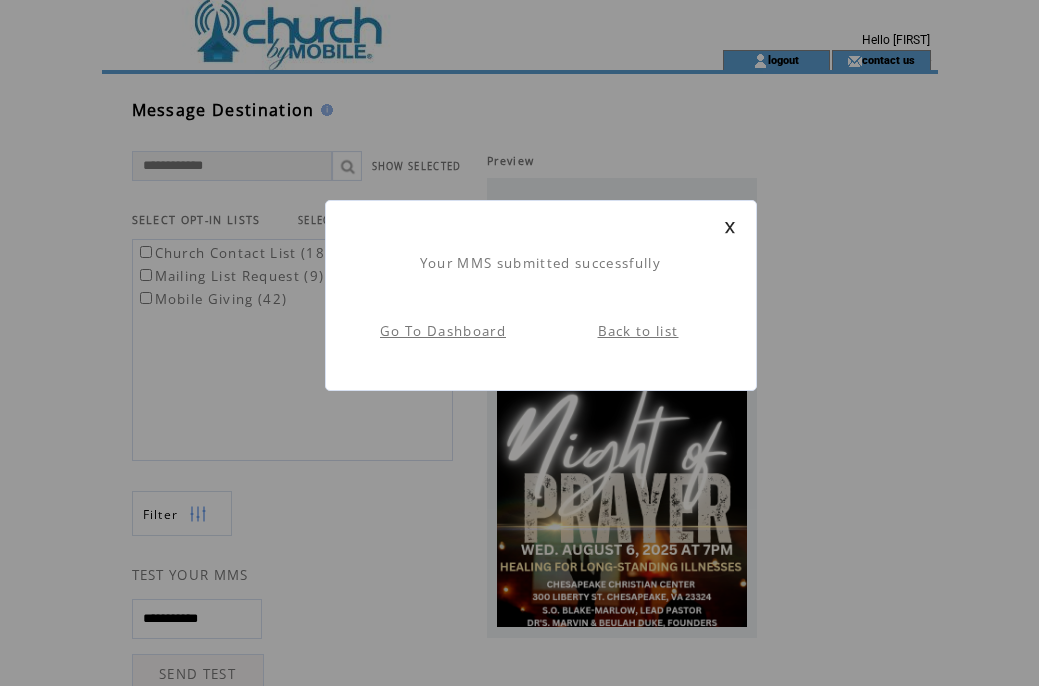 click at bounding box center (730, 227) 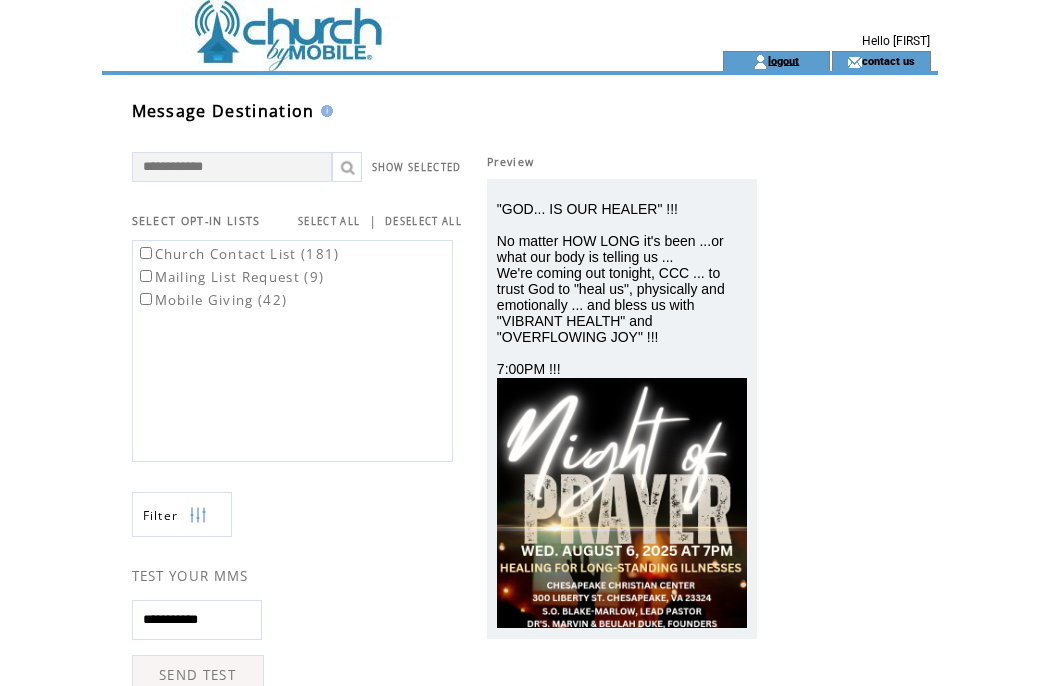 click on "logout" at bounding box center (783, 60) 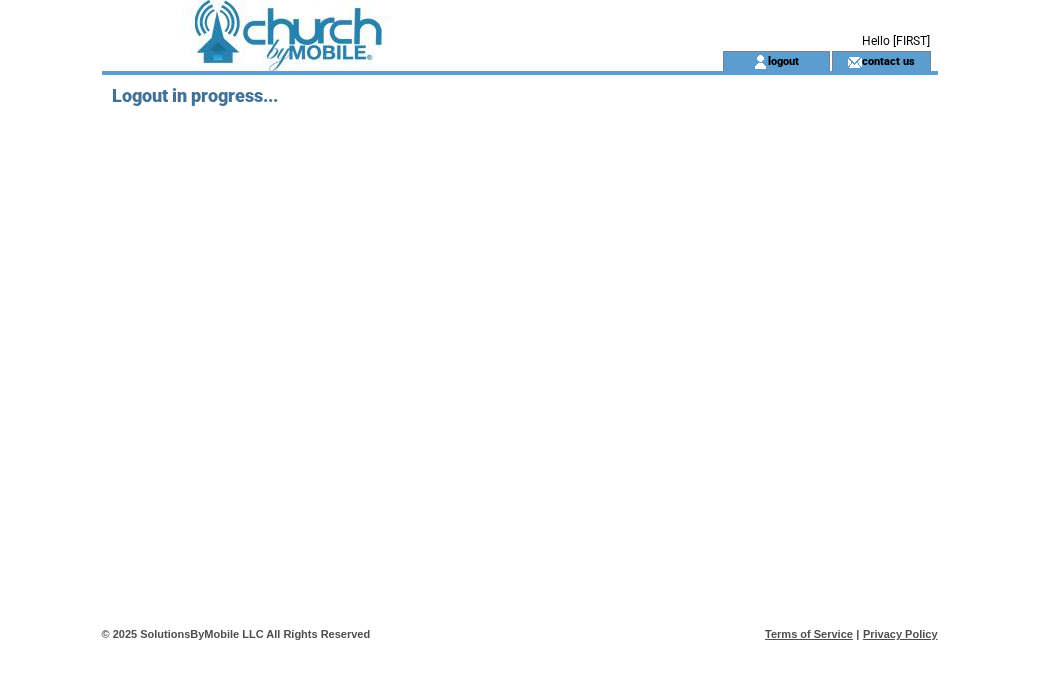 scroll, scrollTop: 0, scrollLeft: 0, axis: both 